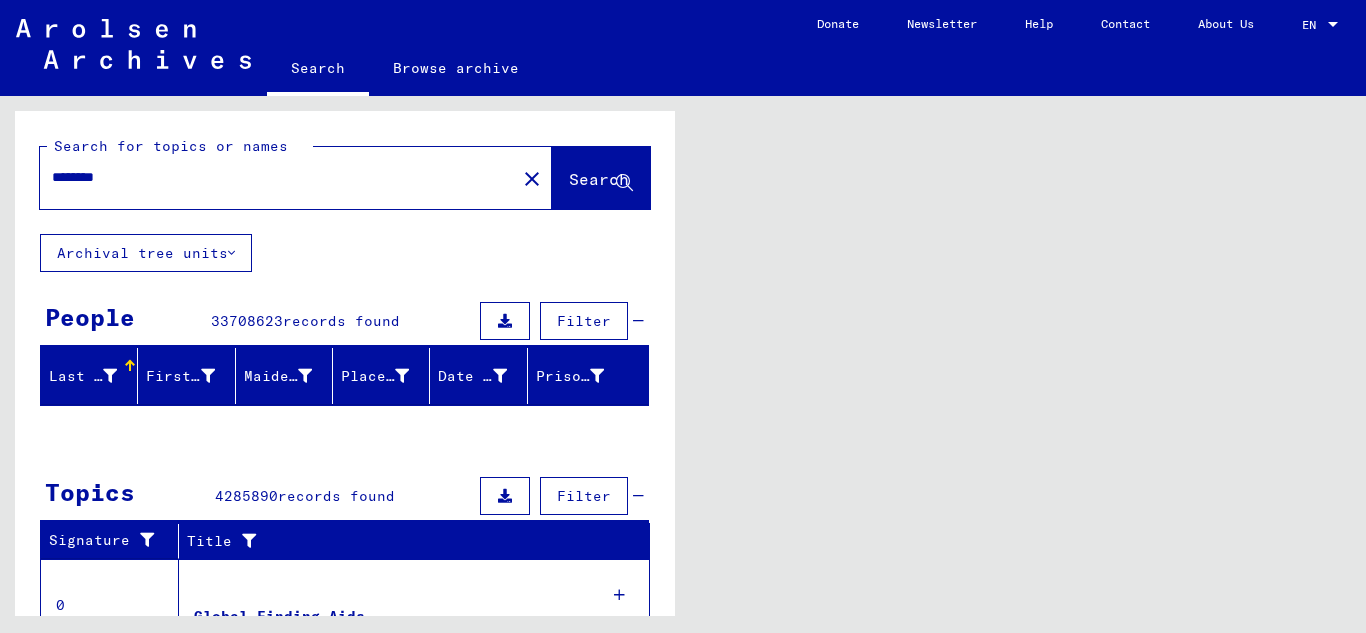 scroll, scrollTop: 0, scrollLeft: 0, axis: both 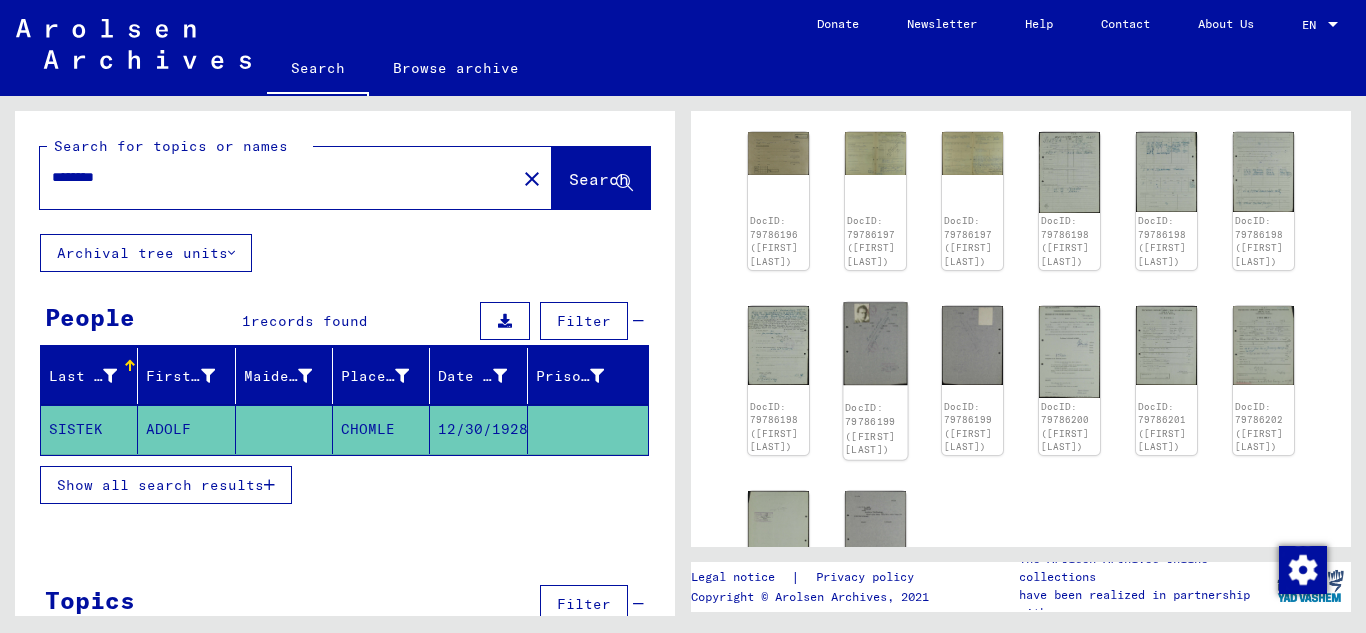 click 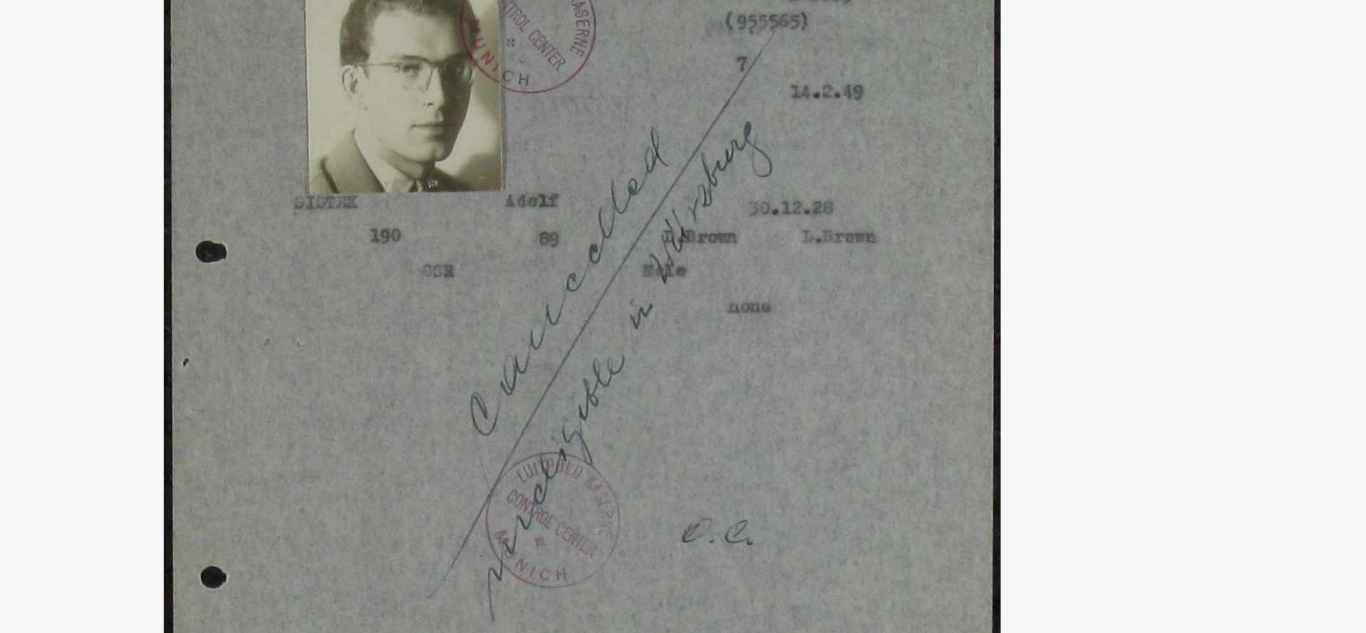 drag, startPoint x: 715, startPoint y: 131, endPoint x: 724, endPoint y: 140, distance: 12.727922 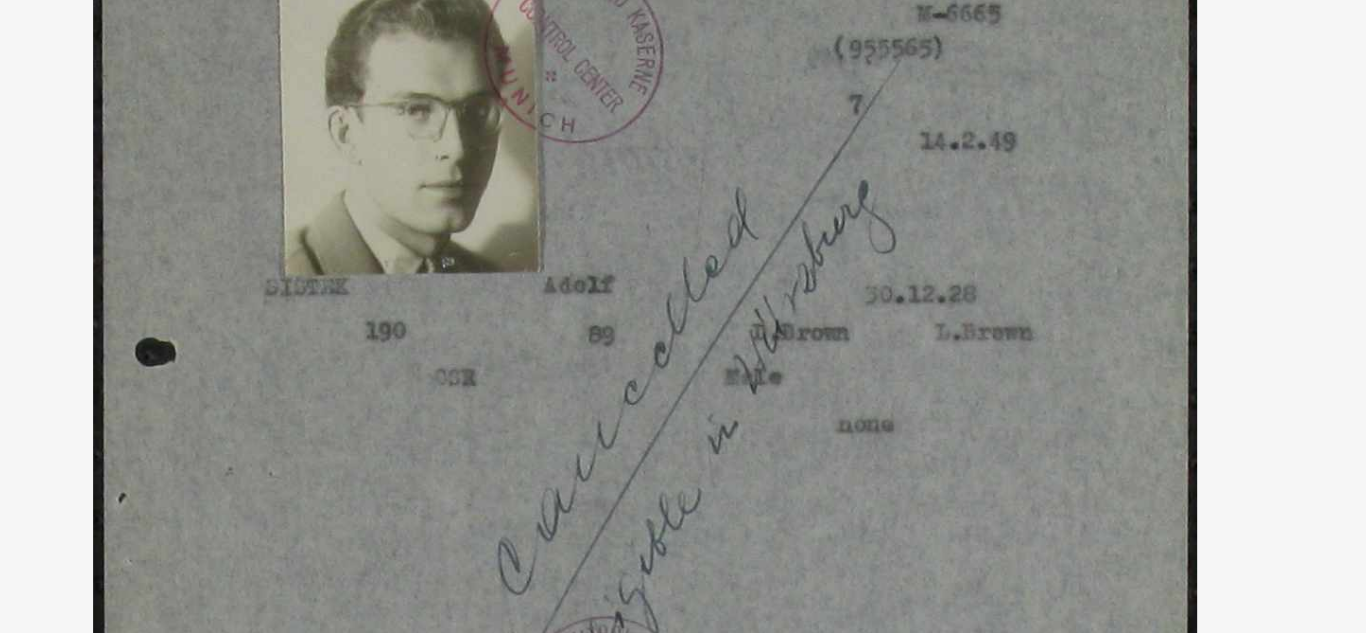 click at bounding box center (683, 266) 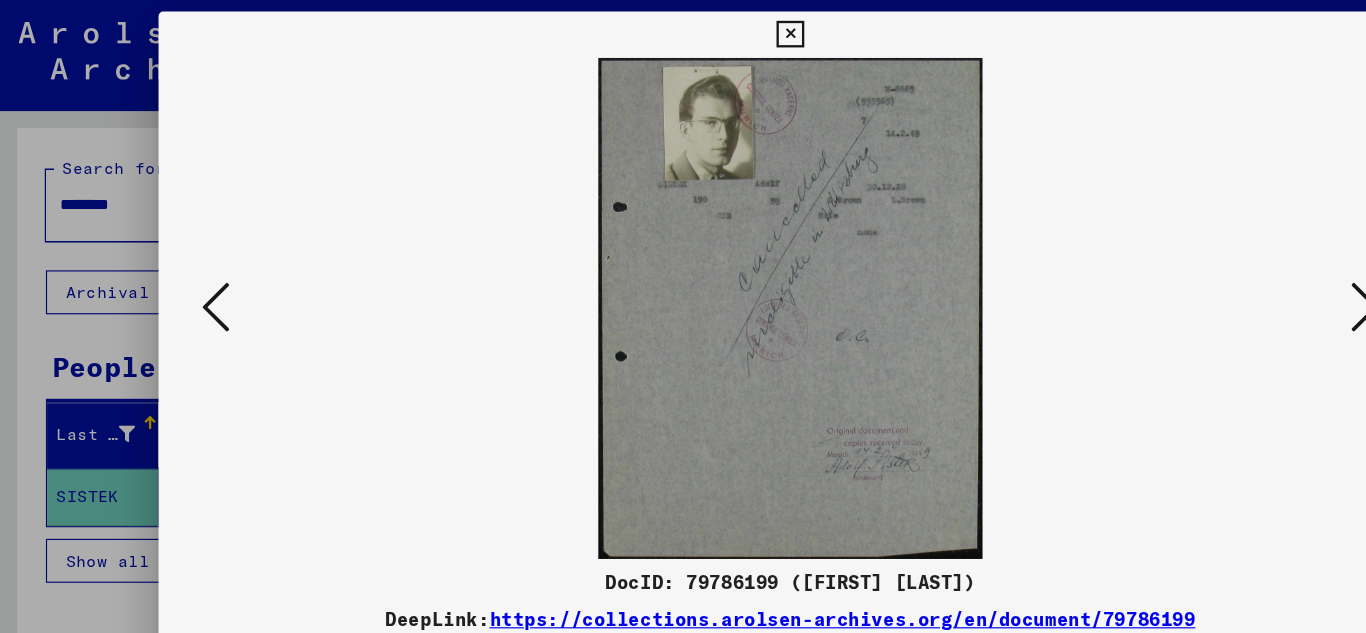 click at bounding box center (187, 265) 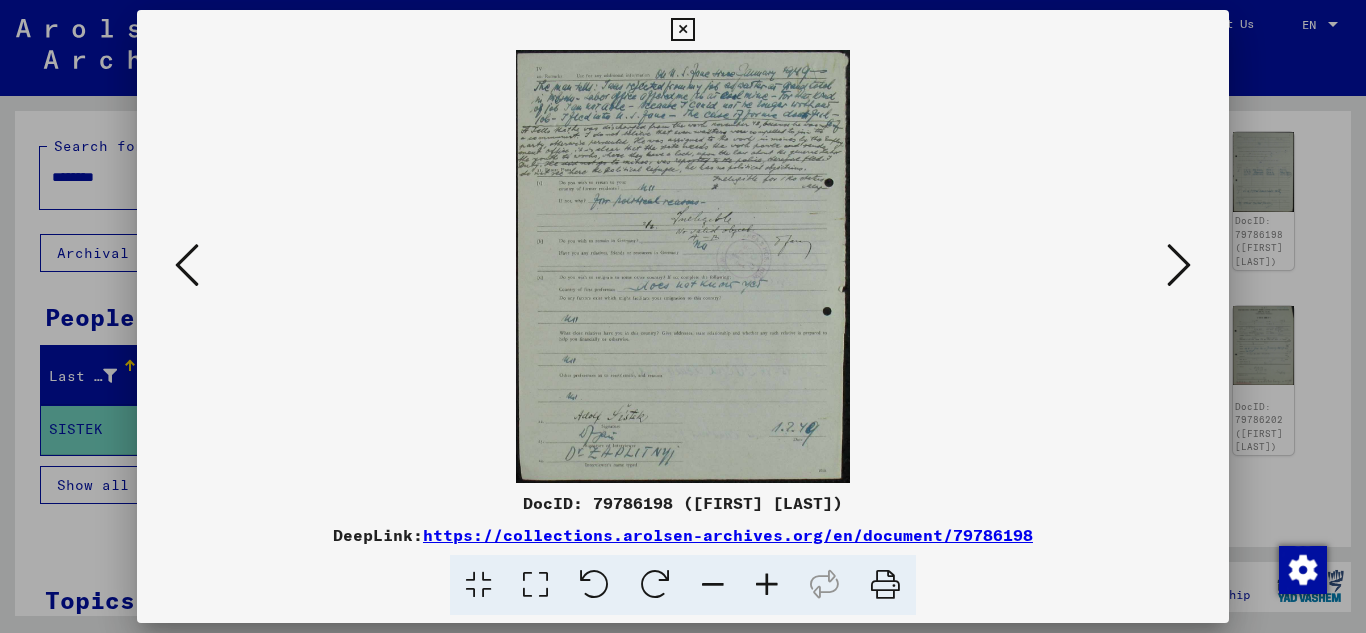 click at bounding box center [187, 265] 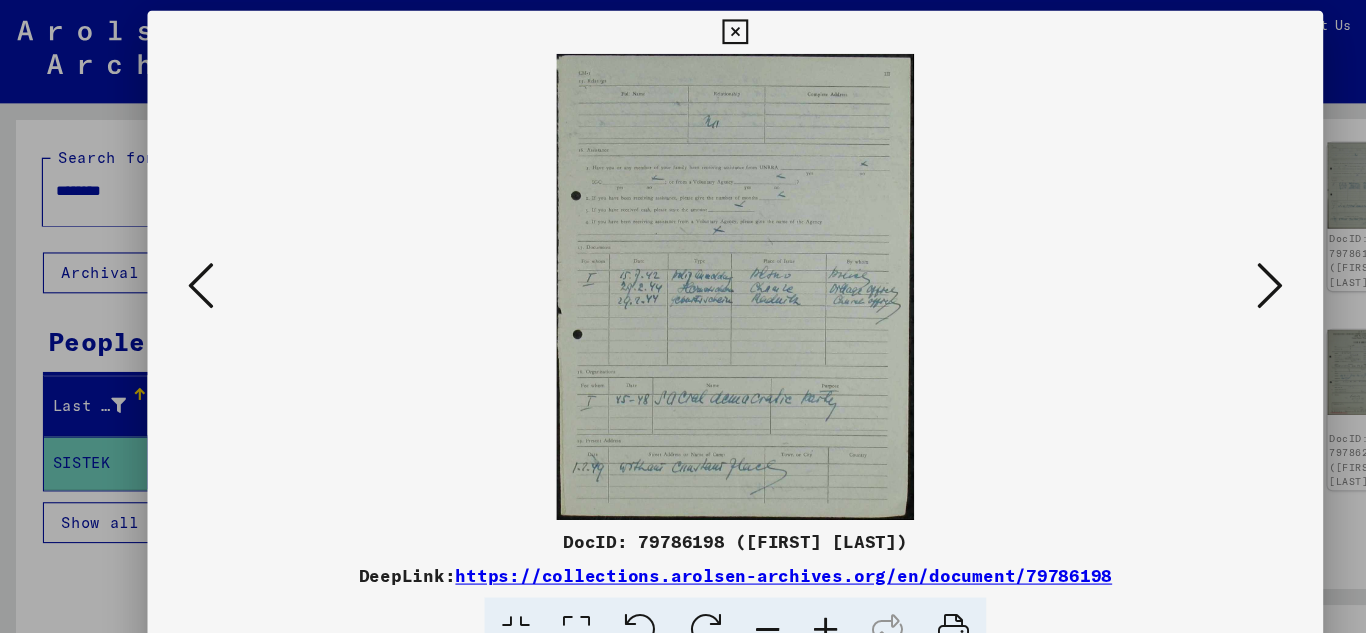 click at bounding box center (187, 265) 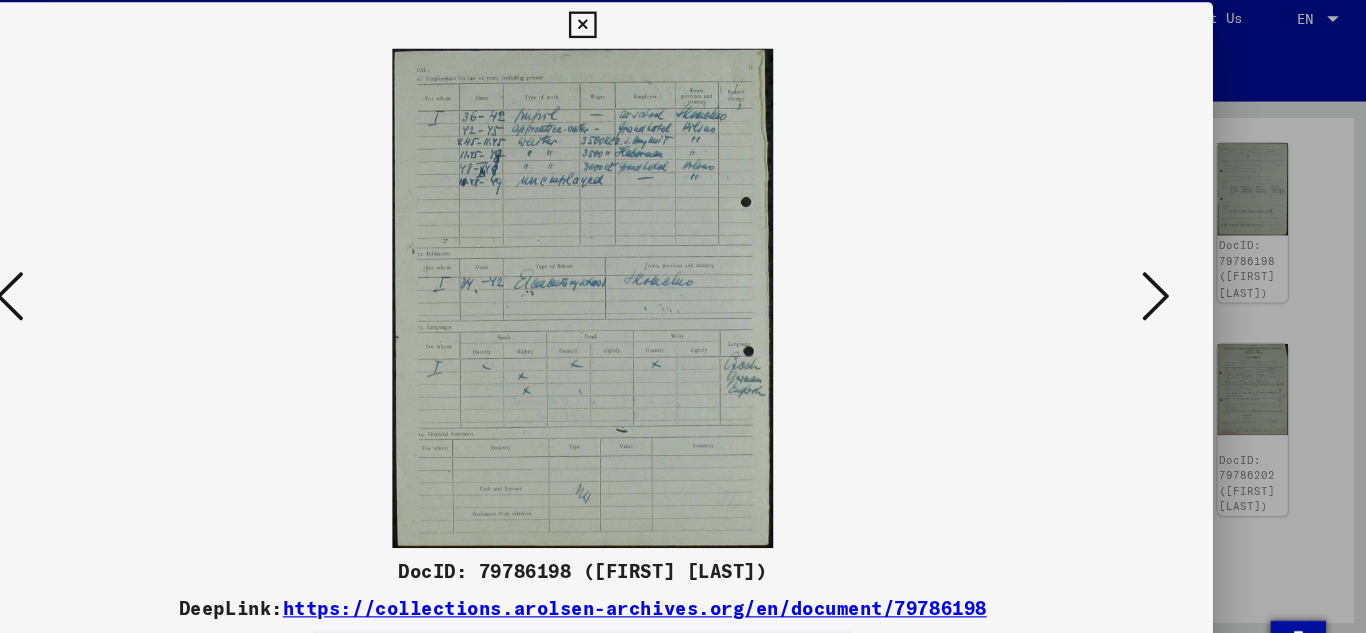 click at bounding box center (683, 266) 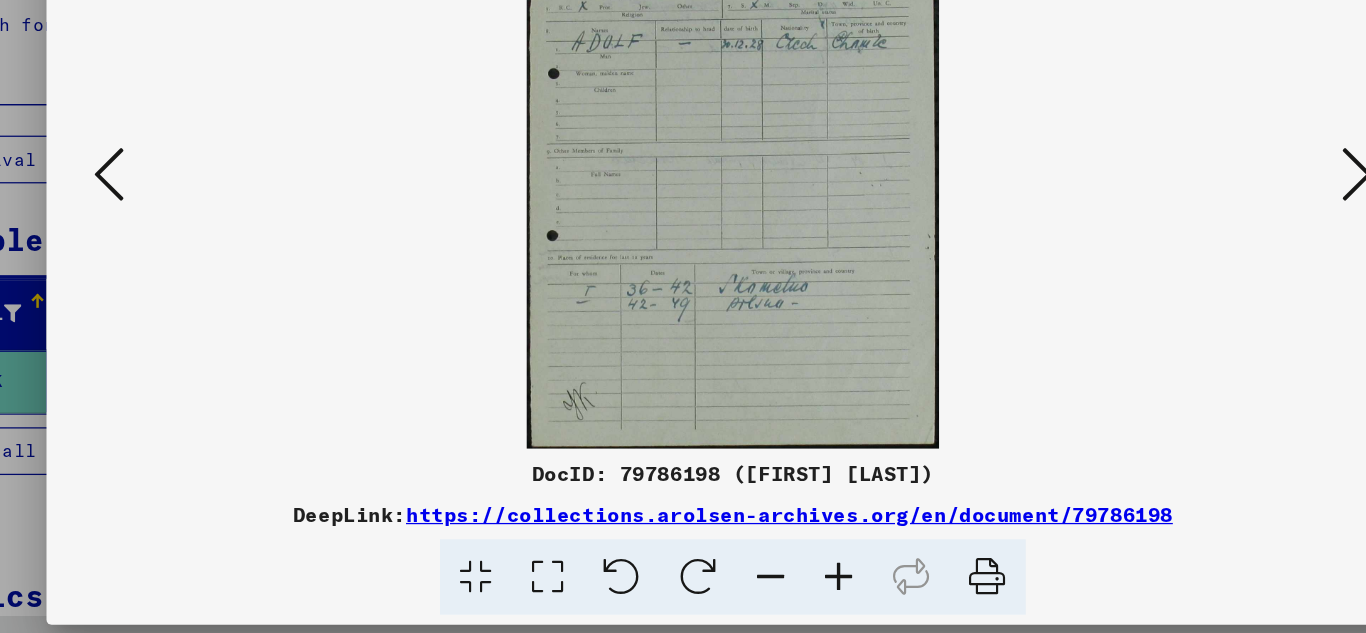 click at bounding box center [187, 265] 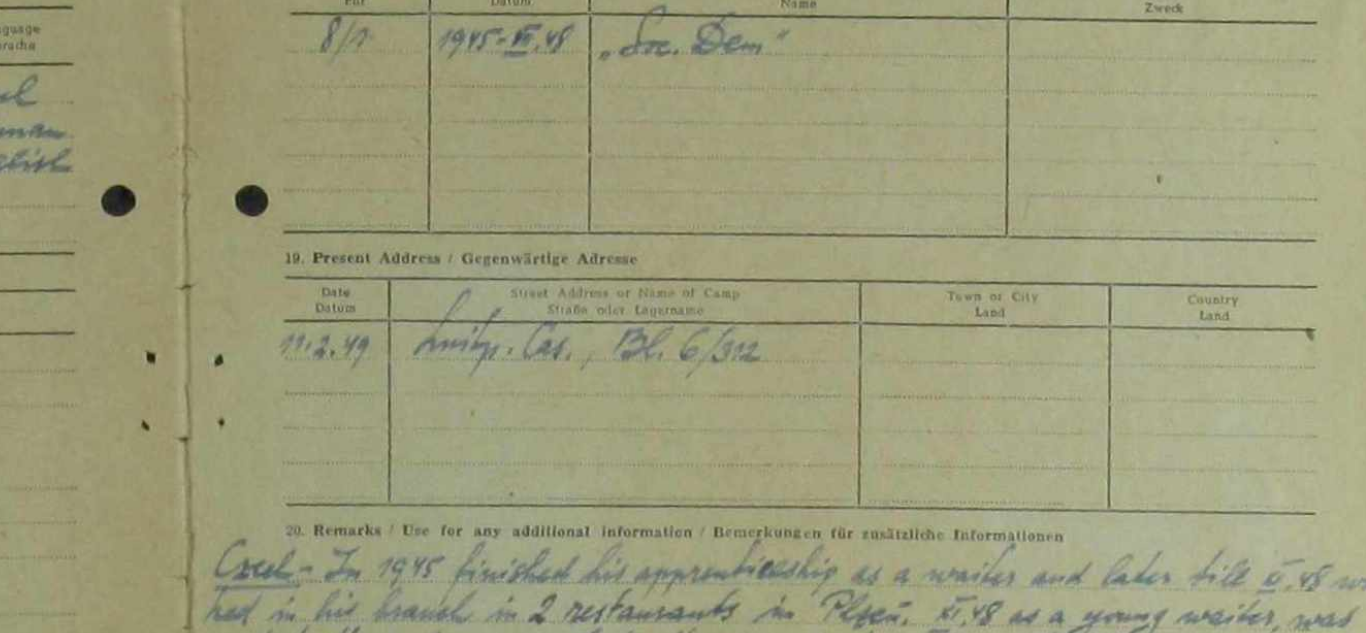 click at bounding box center [683, 266] 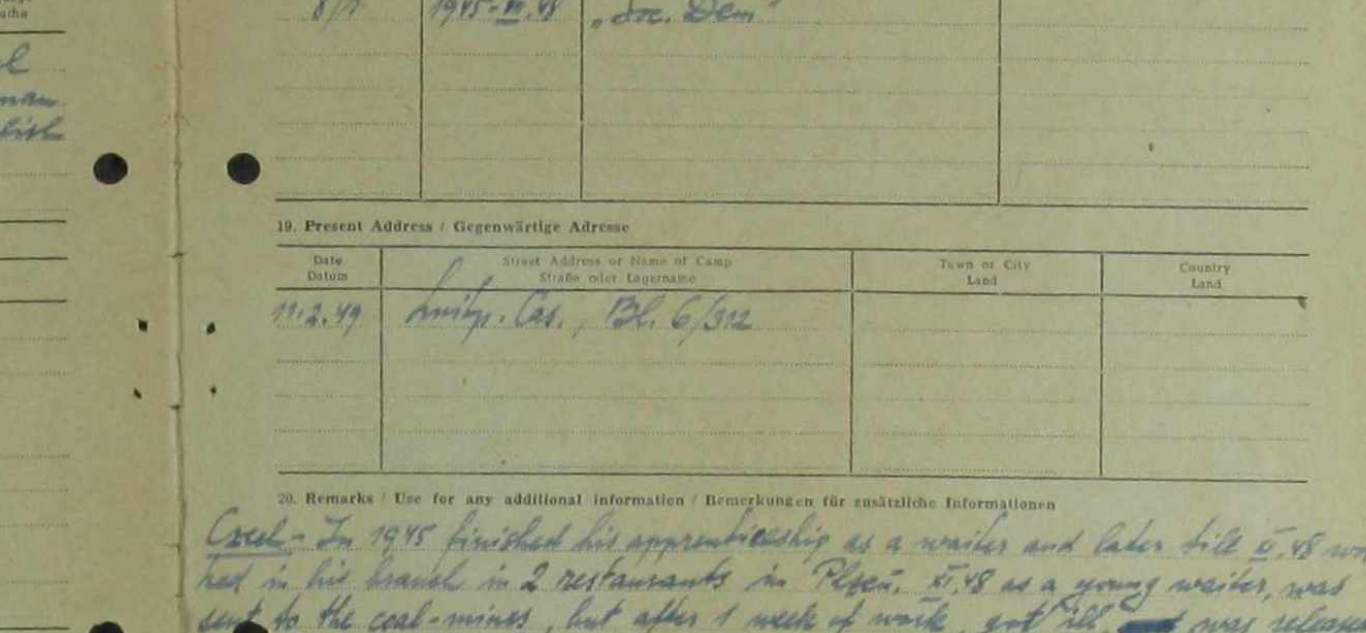 drag, startPoint x: 840, startPoint y: 252, endPoint x: 763, endPoint y: 281, distance: 82.28001 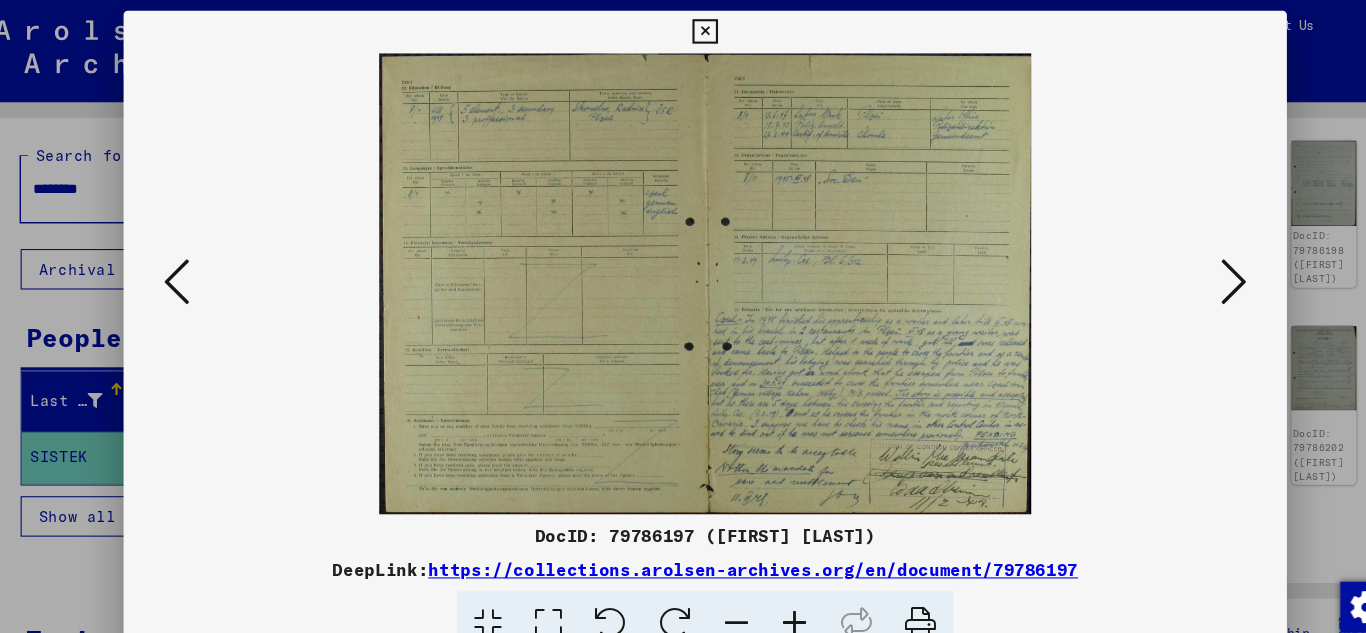 click at bounding box center [187, 265] 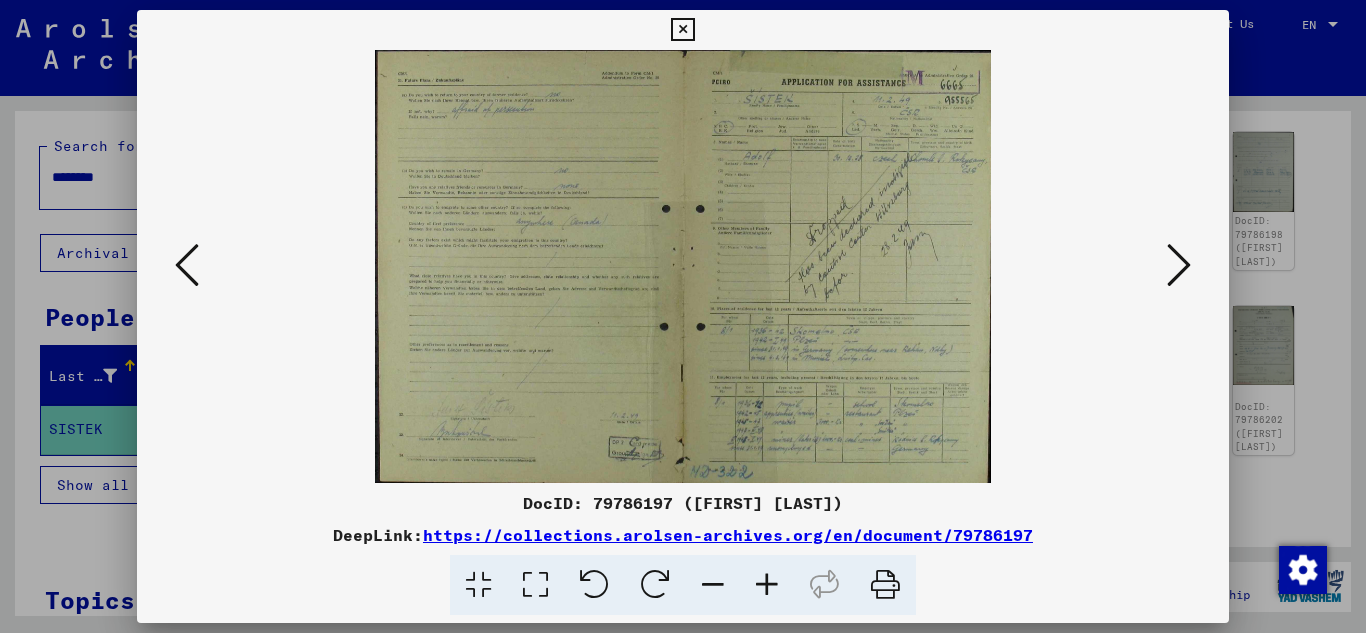 click at bounding box center [187, 265] 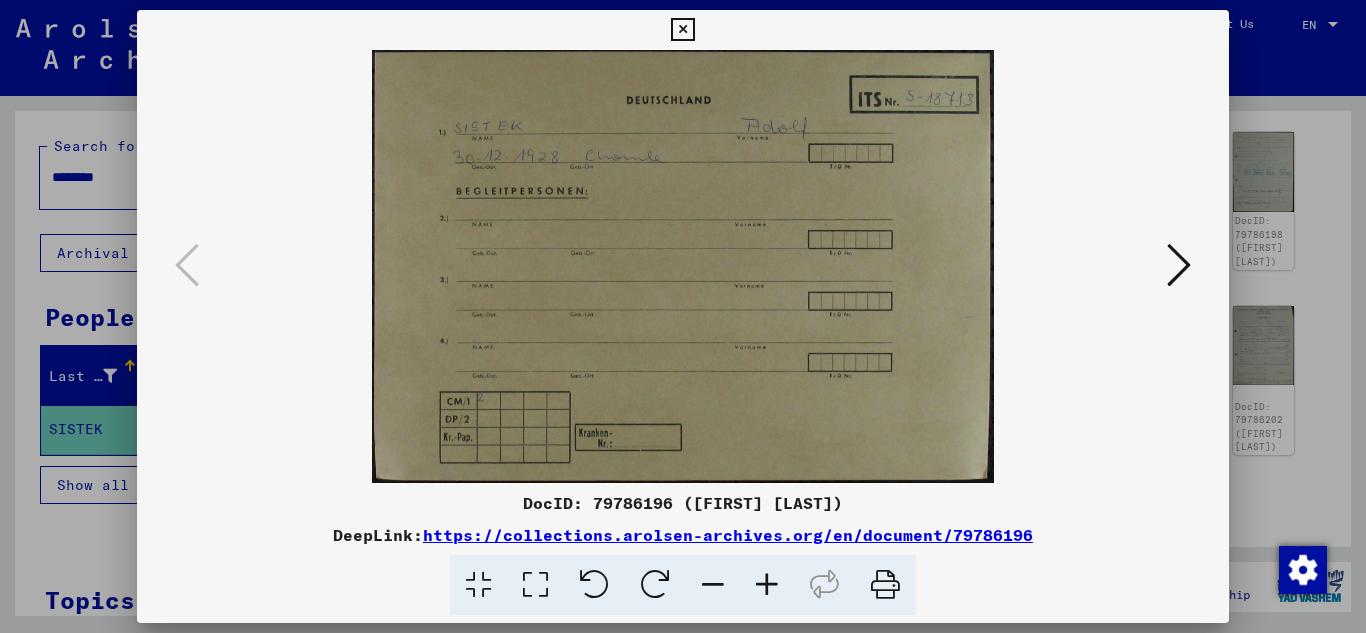 click at bounding box center (1179, 265) 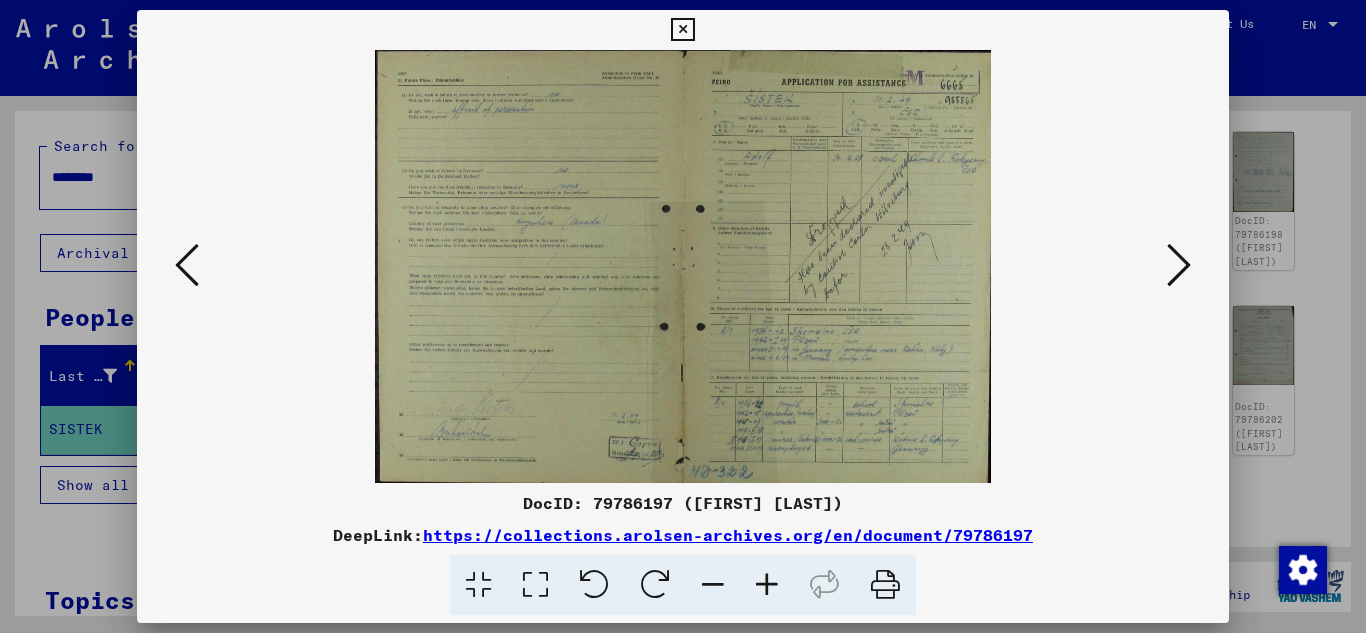 click at bounding box center [1179, 265] 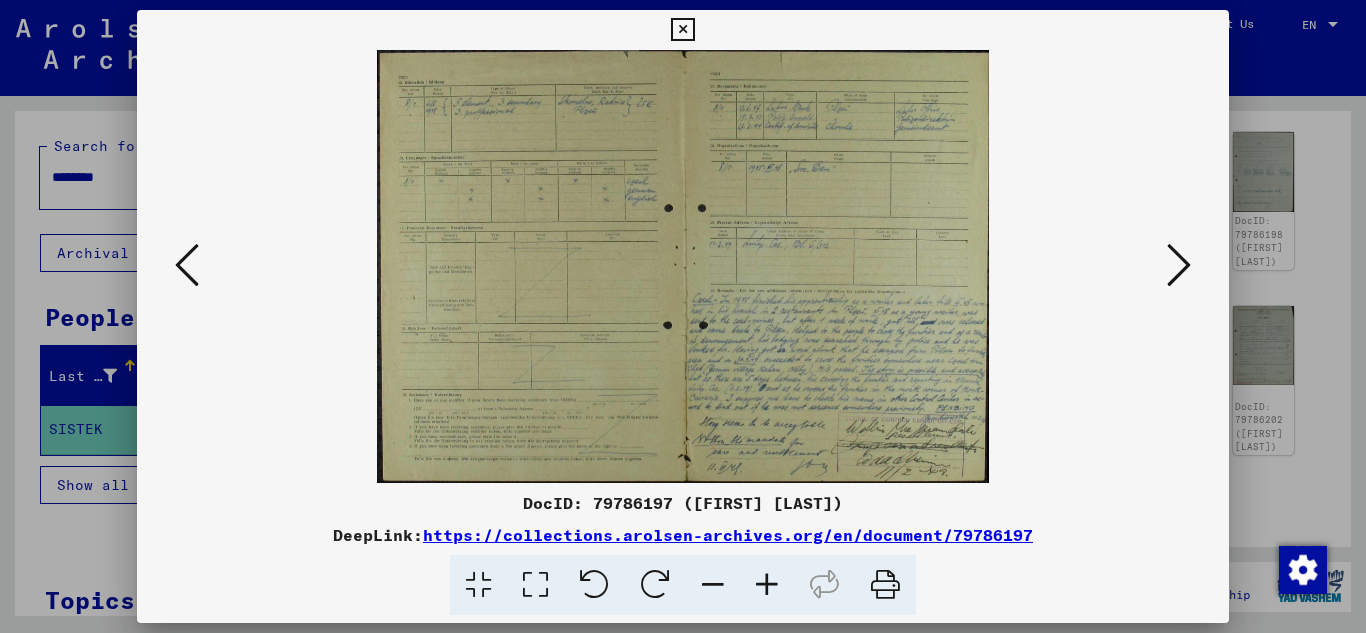 click at bounding box center [1179, 265] 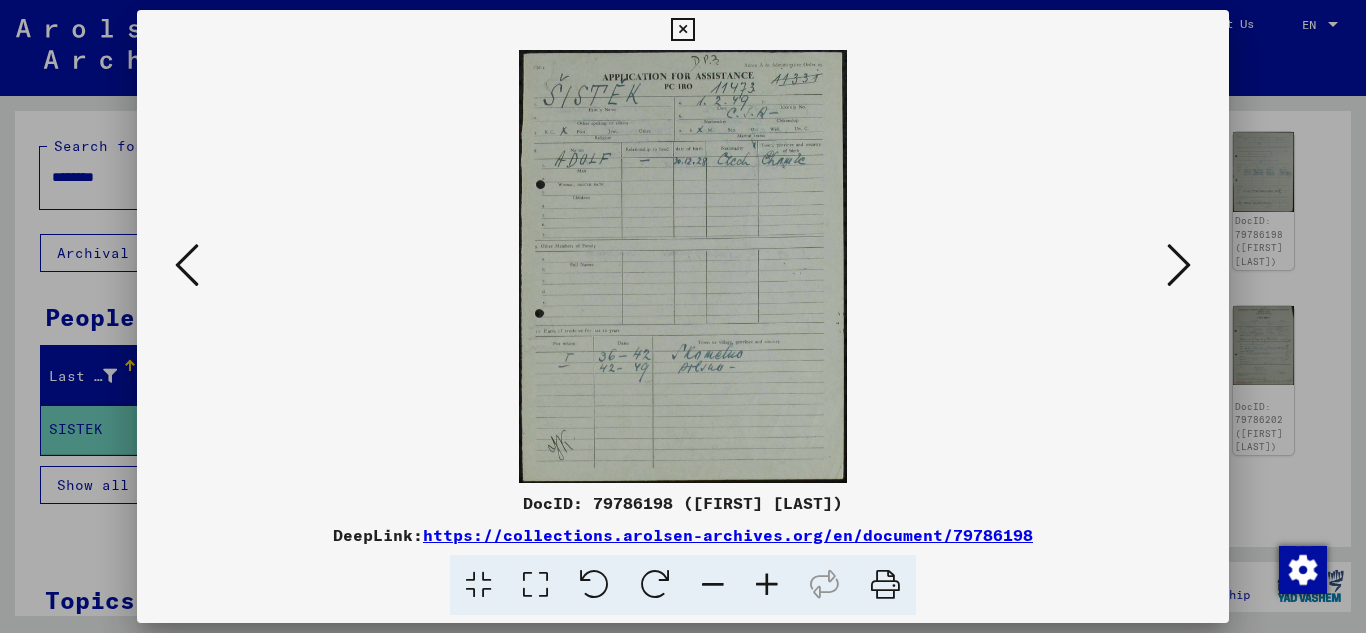 click at bounding box center (1179, 265) 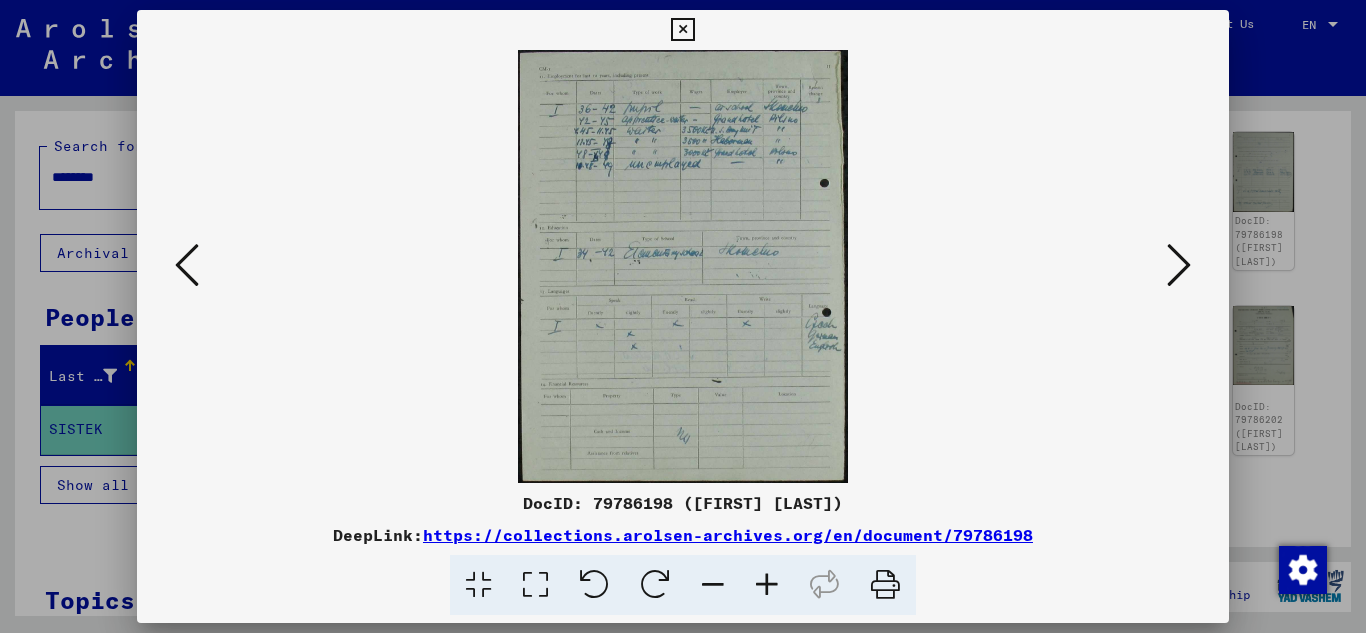 click at bounding box center (1179, 265) 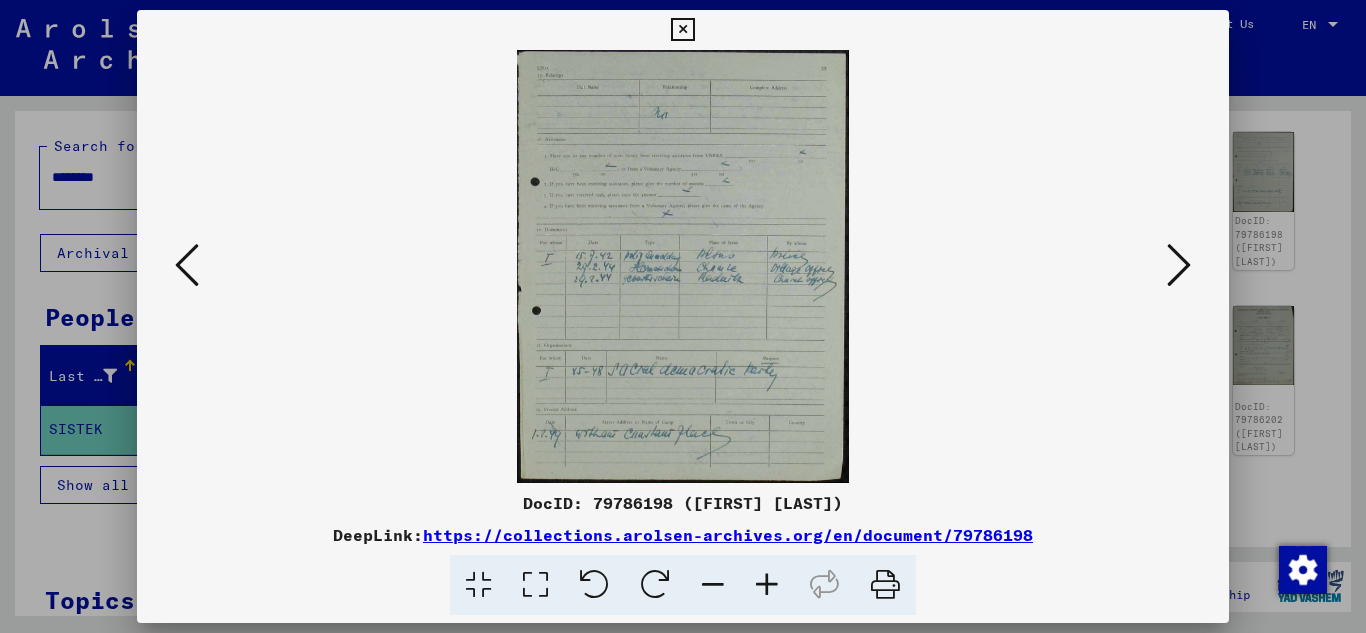 click at bounding box center [1179, 265] 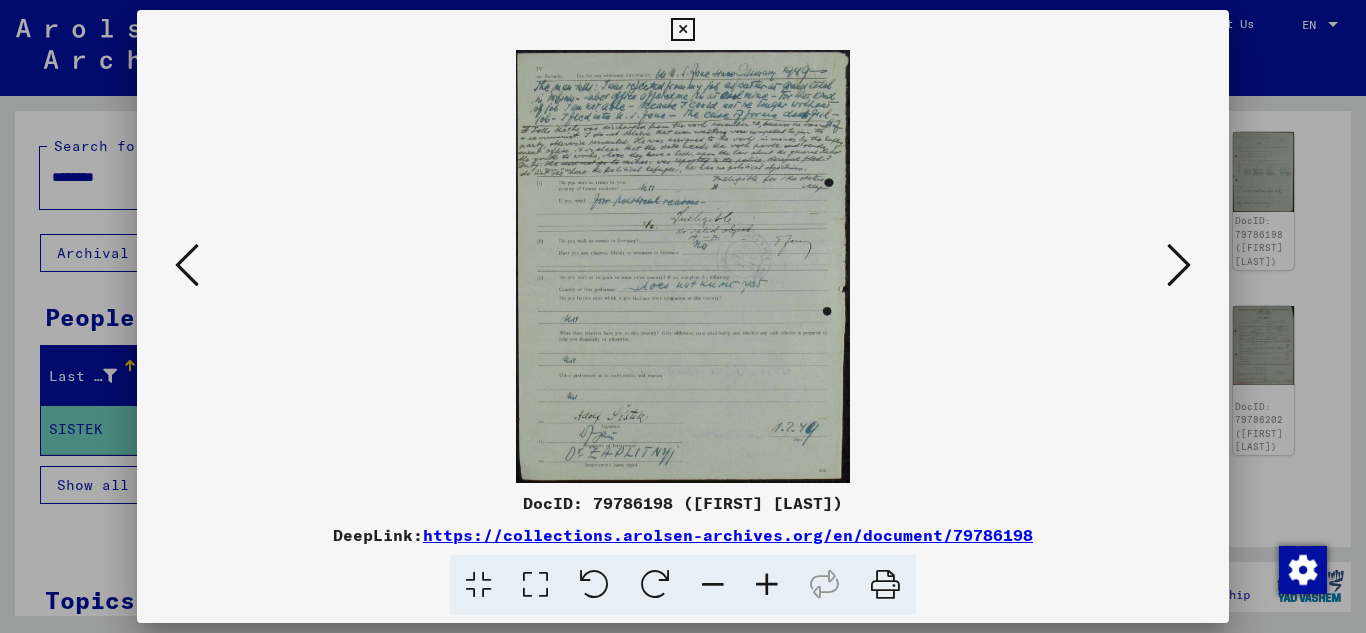 click at bounding box center (1179, 265) 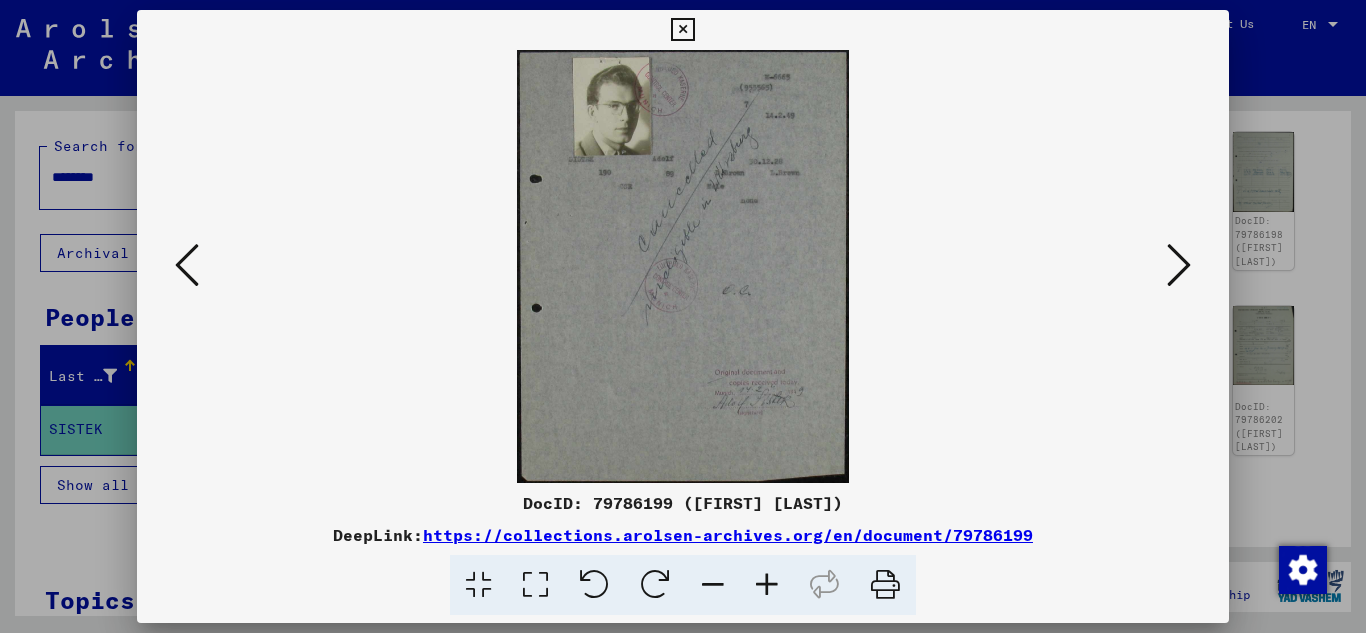 click at bounding box center (1179, 265) 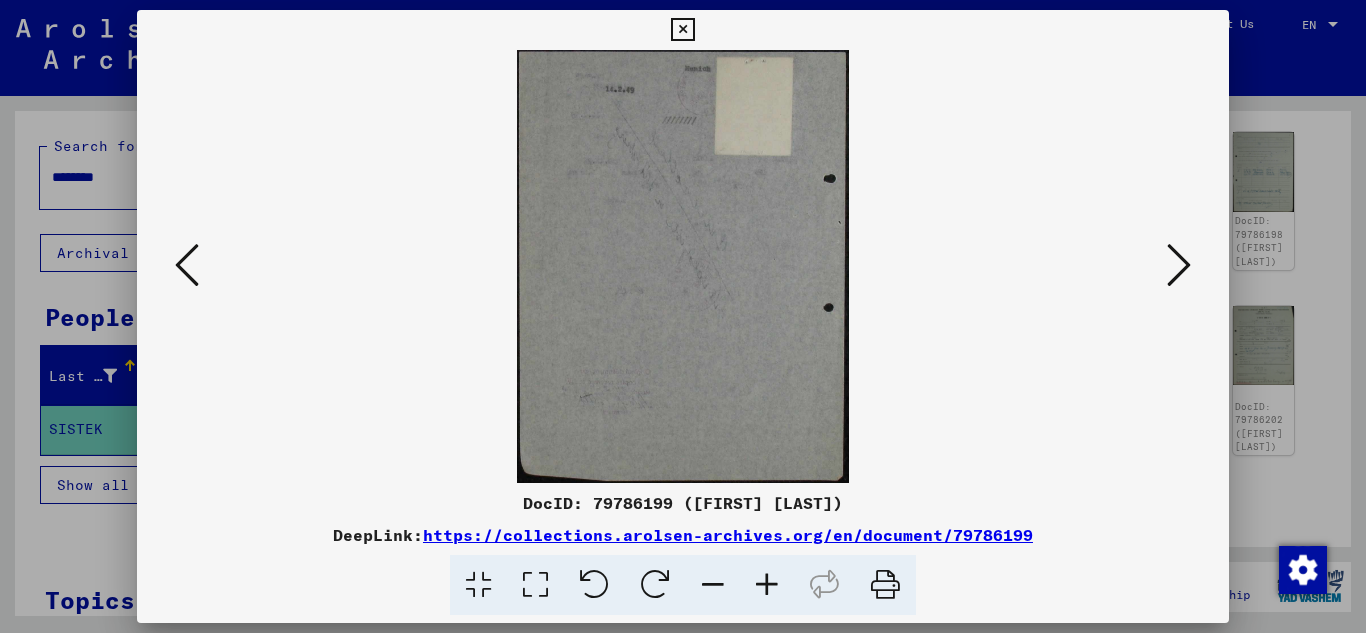 click at bounding box center (1179, 265) 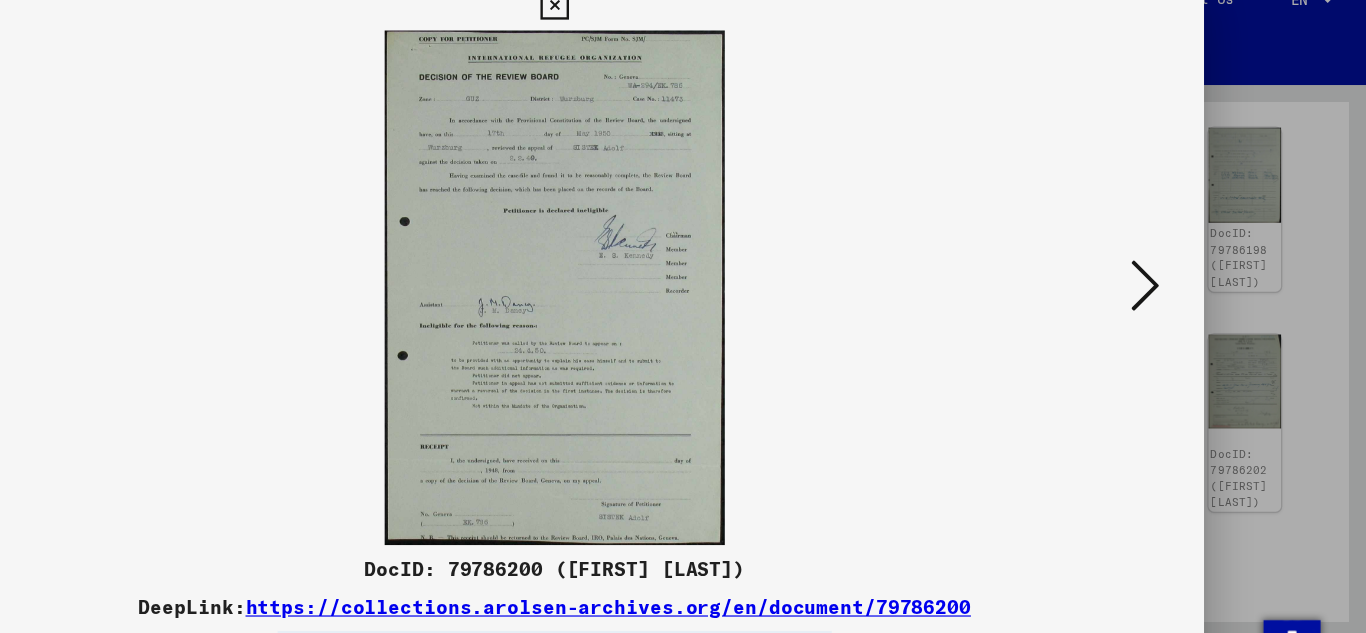scroll, scrollTop: 0, scrollLeft: 0, axis: both 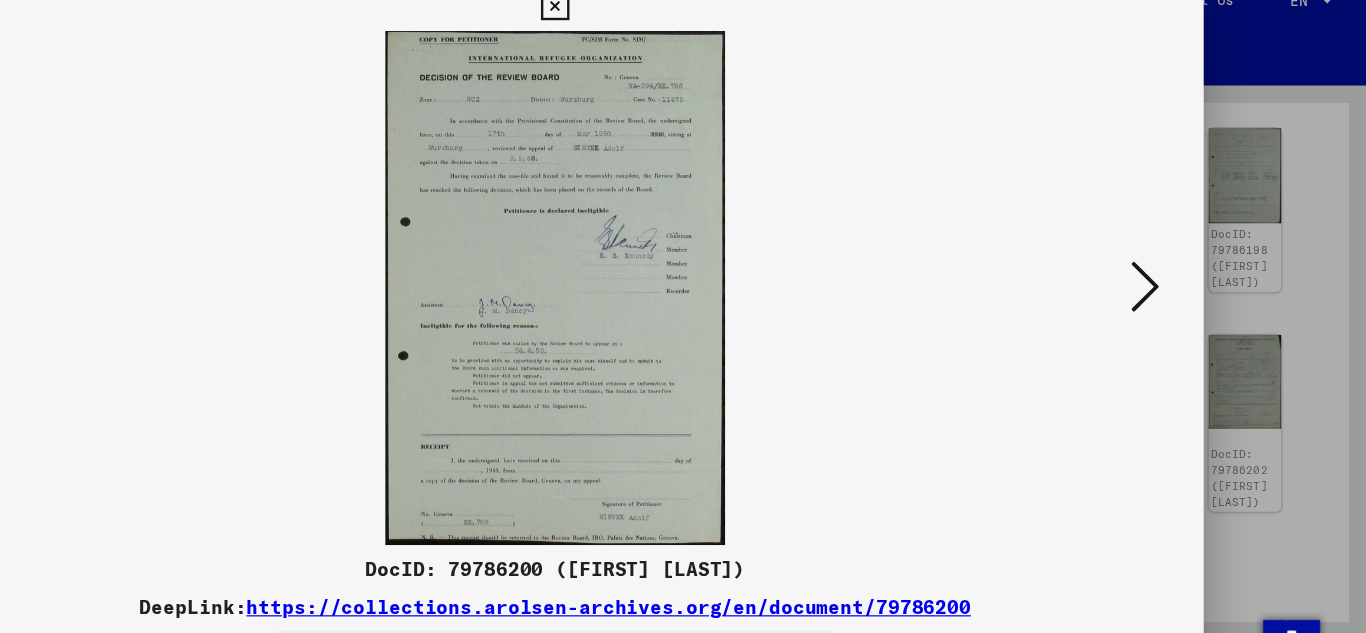 click at bounding box center [1179, 266] 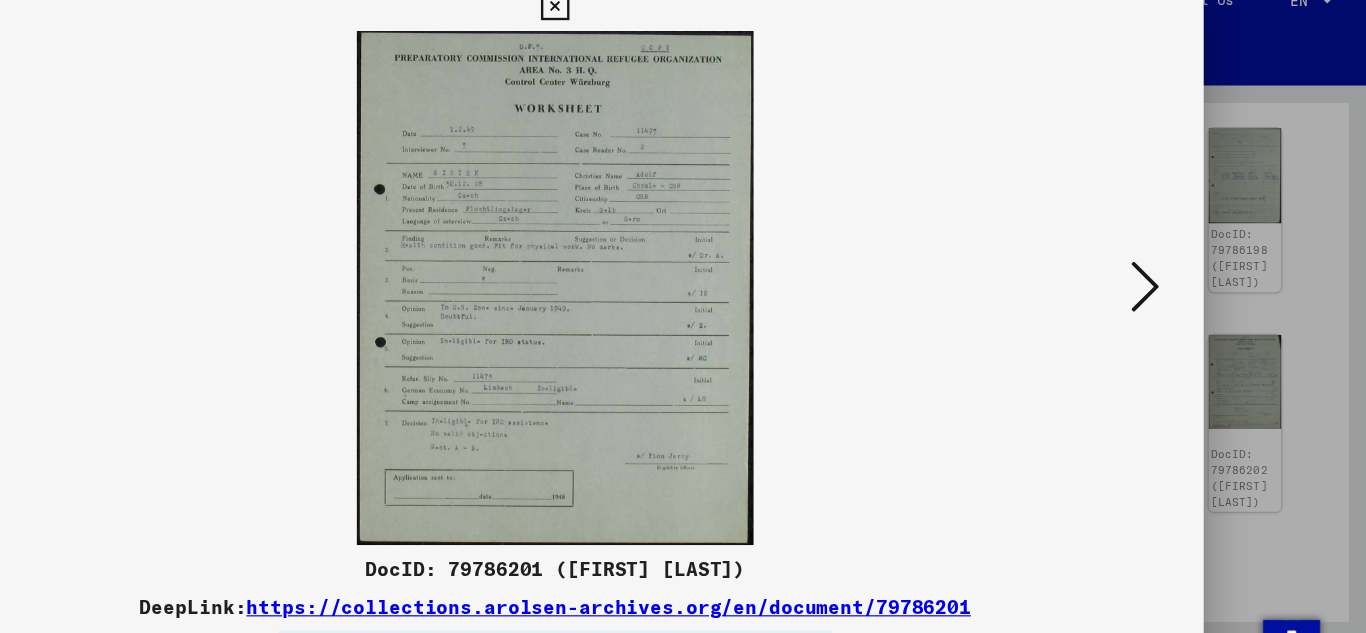 scroll, scrollTop: 0, scrollLeft: 0, axis: both 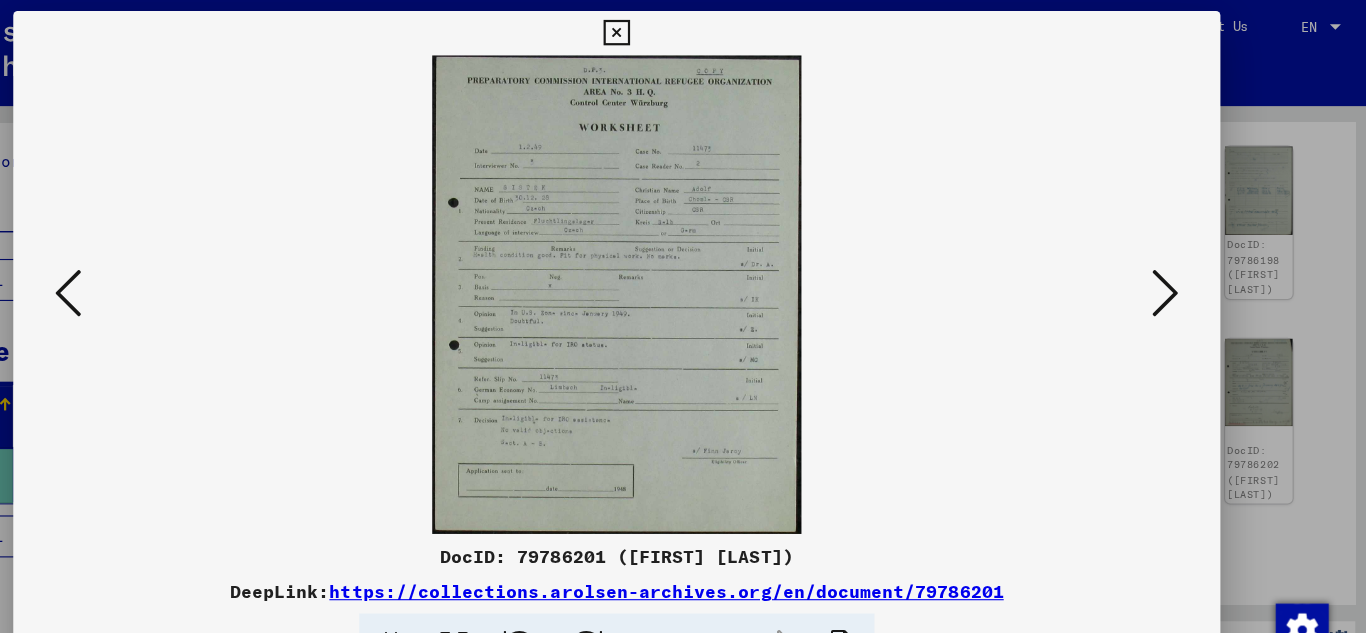click at bounding box center [1179, 265] 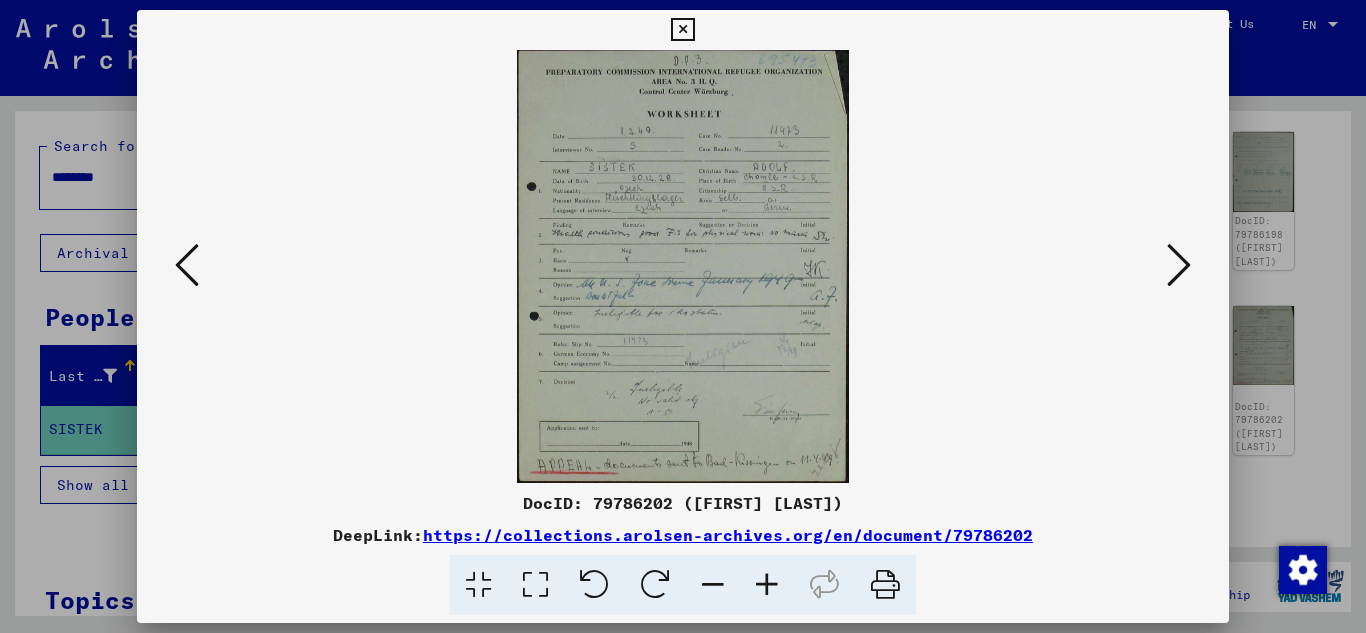 click at bounding box center [1179, 265] 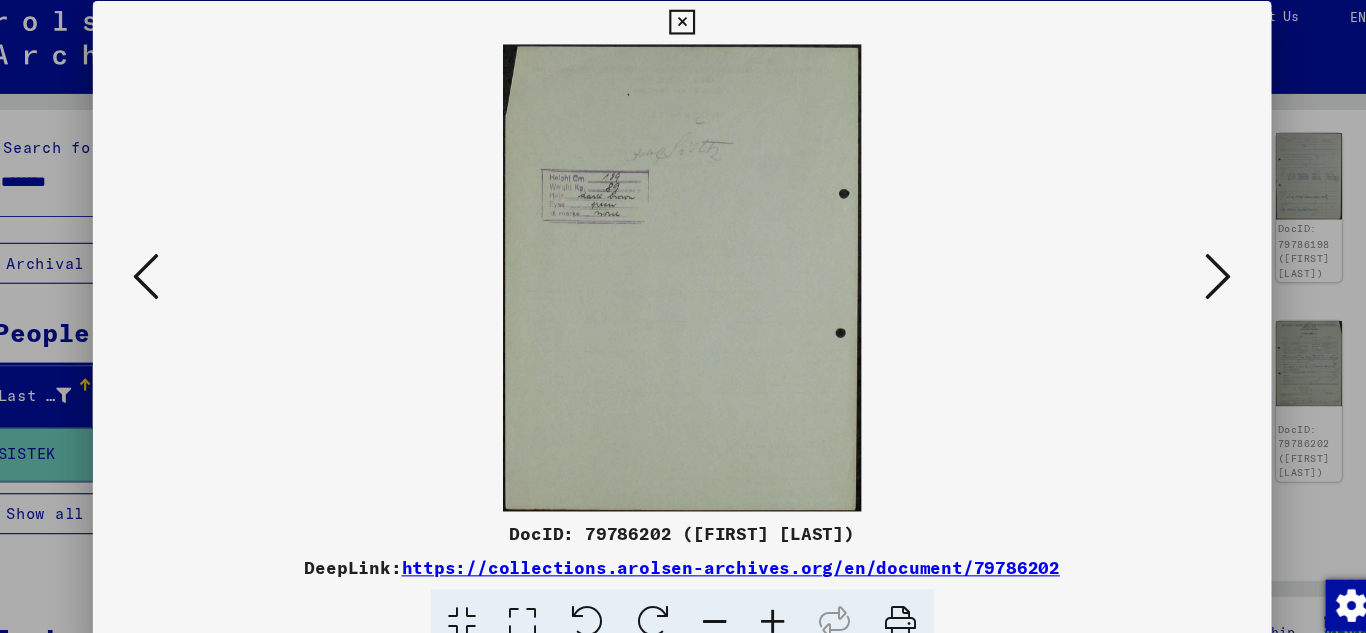 click at bounding box center [1179, 265] 